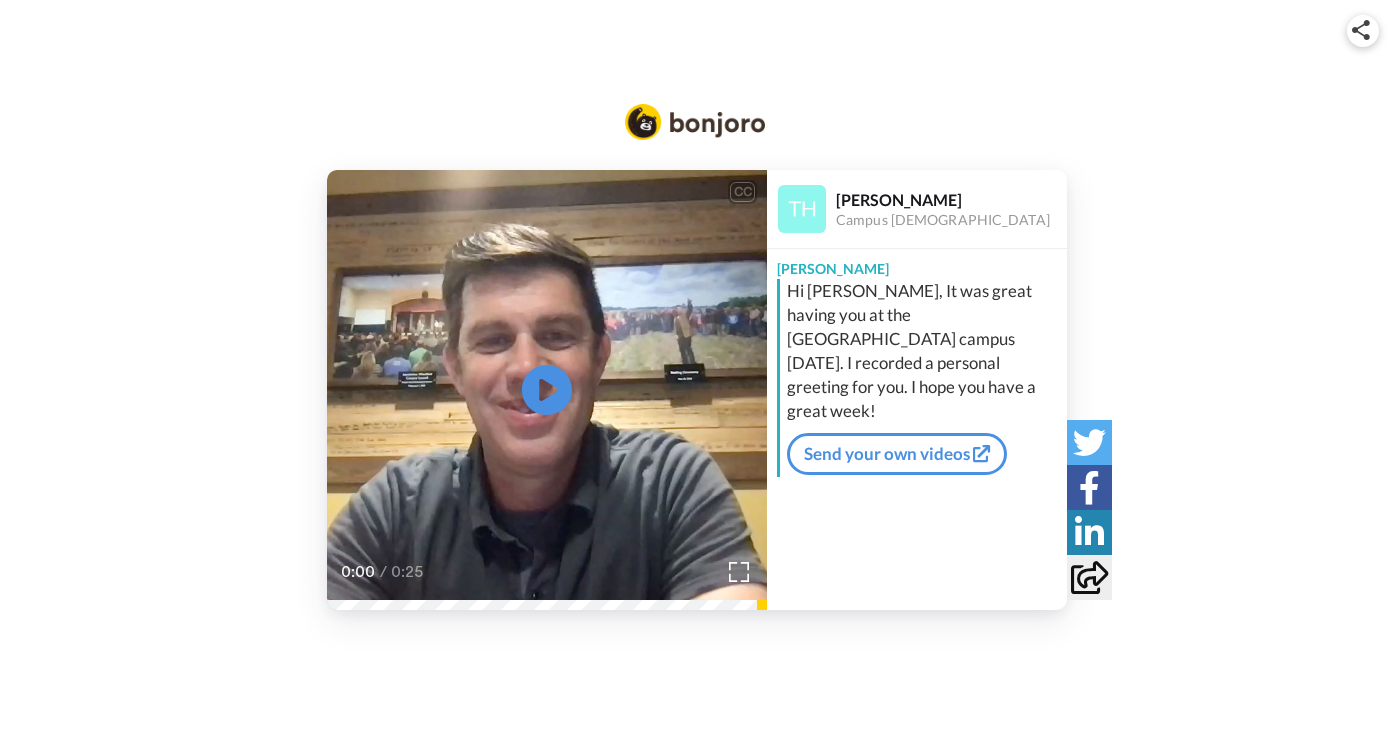 scroll, scrollTop: 0, scrollLeft: 0, axis: both 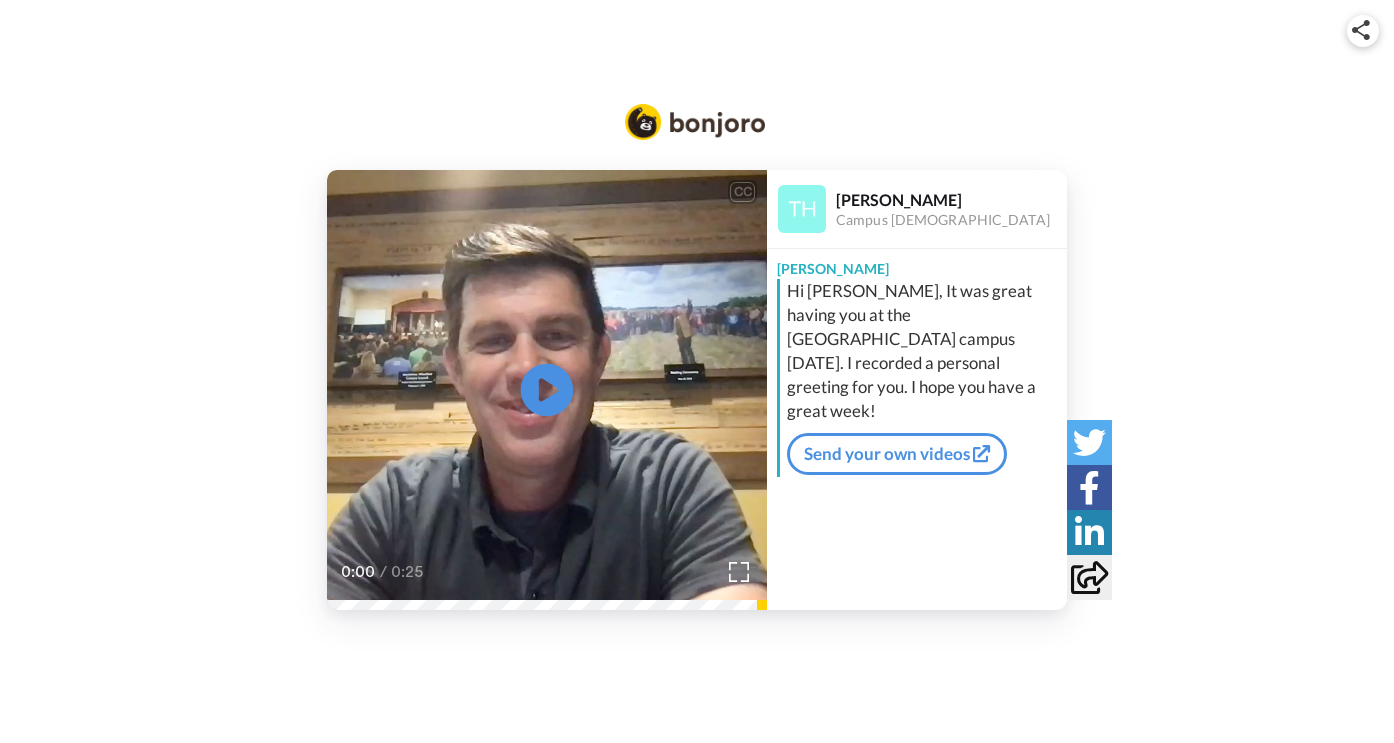 click on "Play/Pause" 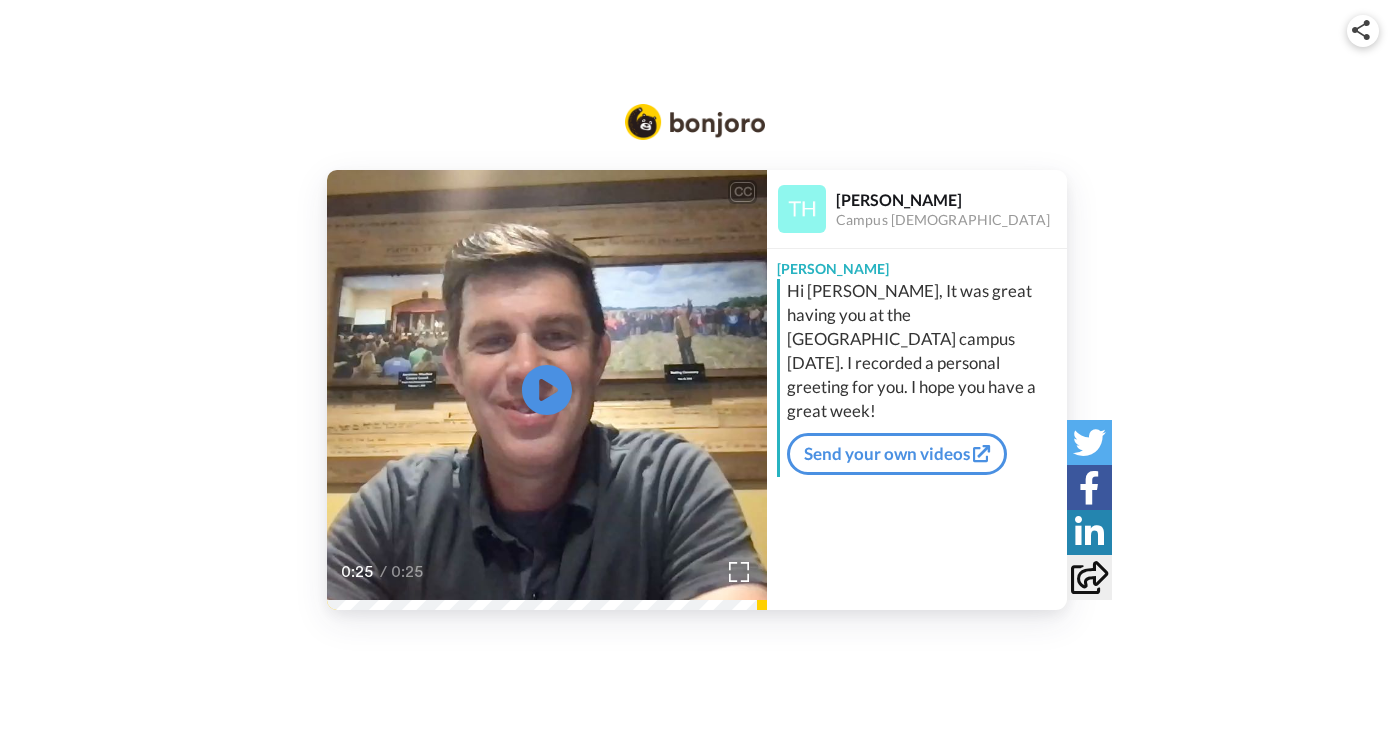 click at bounding box center (695, 122) 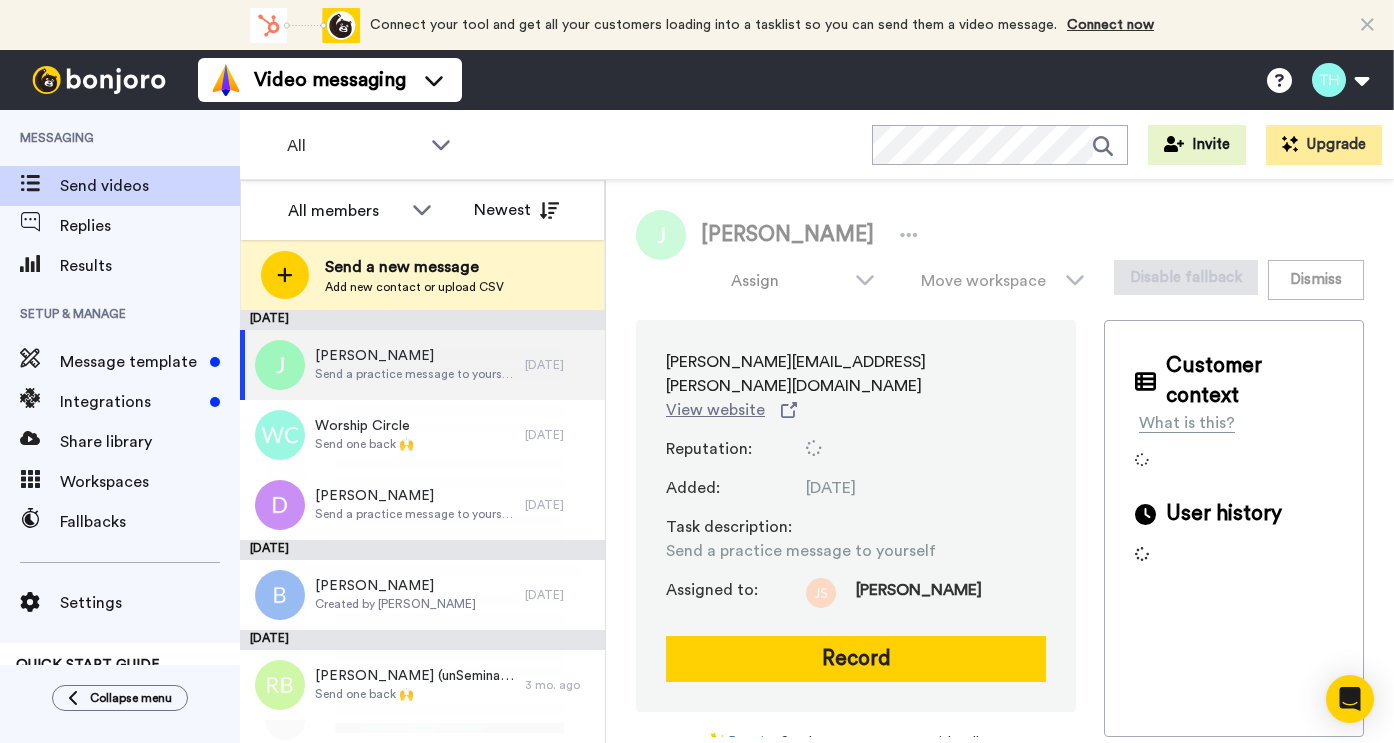 scroll, scrollTop: 0, scrollLeft: 0, axis: both 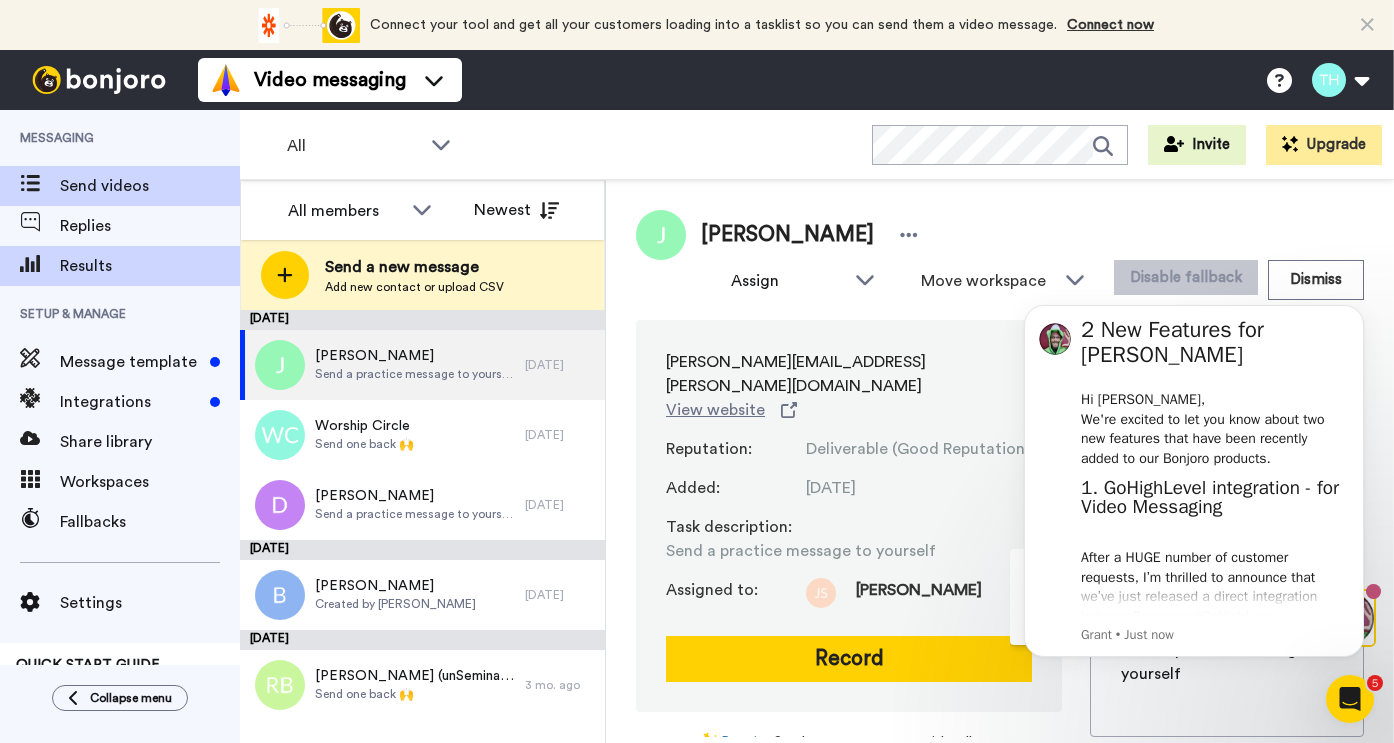 click on "Results" at bounding box center [150, 266] 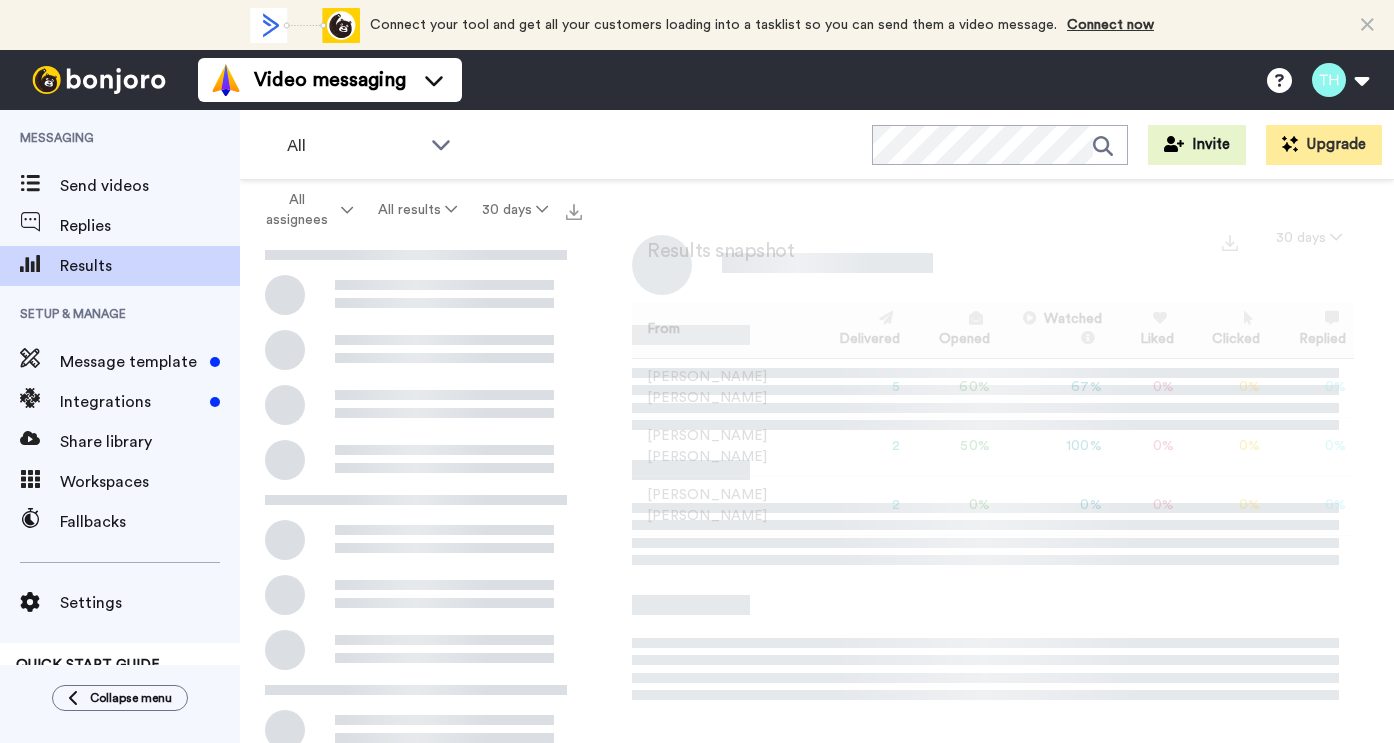 scroll, scrollTop: 0, scrollLeft: 0, axis: both 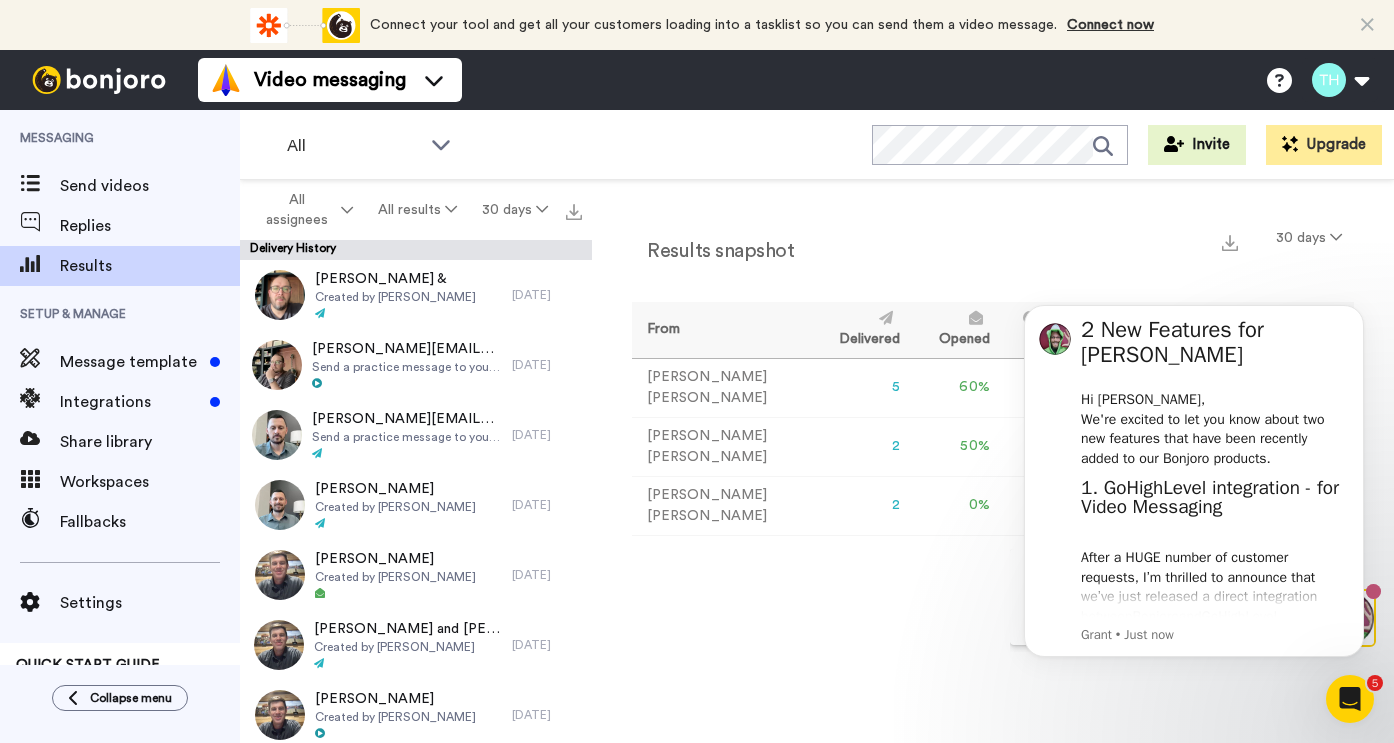 click on "Results snapshot 30 days   From Delivered Opened Watched Liked Clicked Replied Failed Todd   Holzworth 5 60 % 67 % 0 % 0 % 0 % 0 Allen   Kincaid 2 50 % 100 % 0 % 0 % 0 % 0 Michael   Mayeaux 2 0 % 0 % 0 % 0 % 0 % 0" at bounding box center (993, 466) 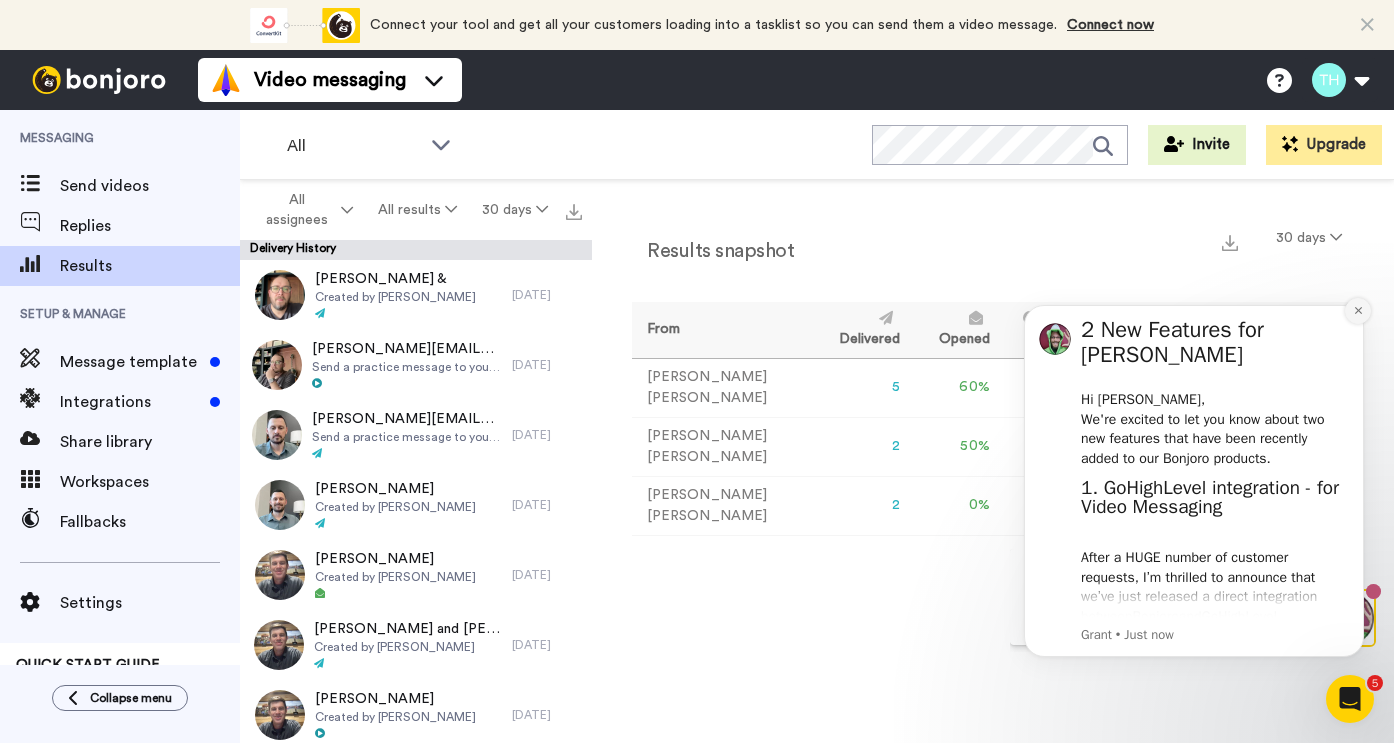 click 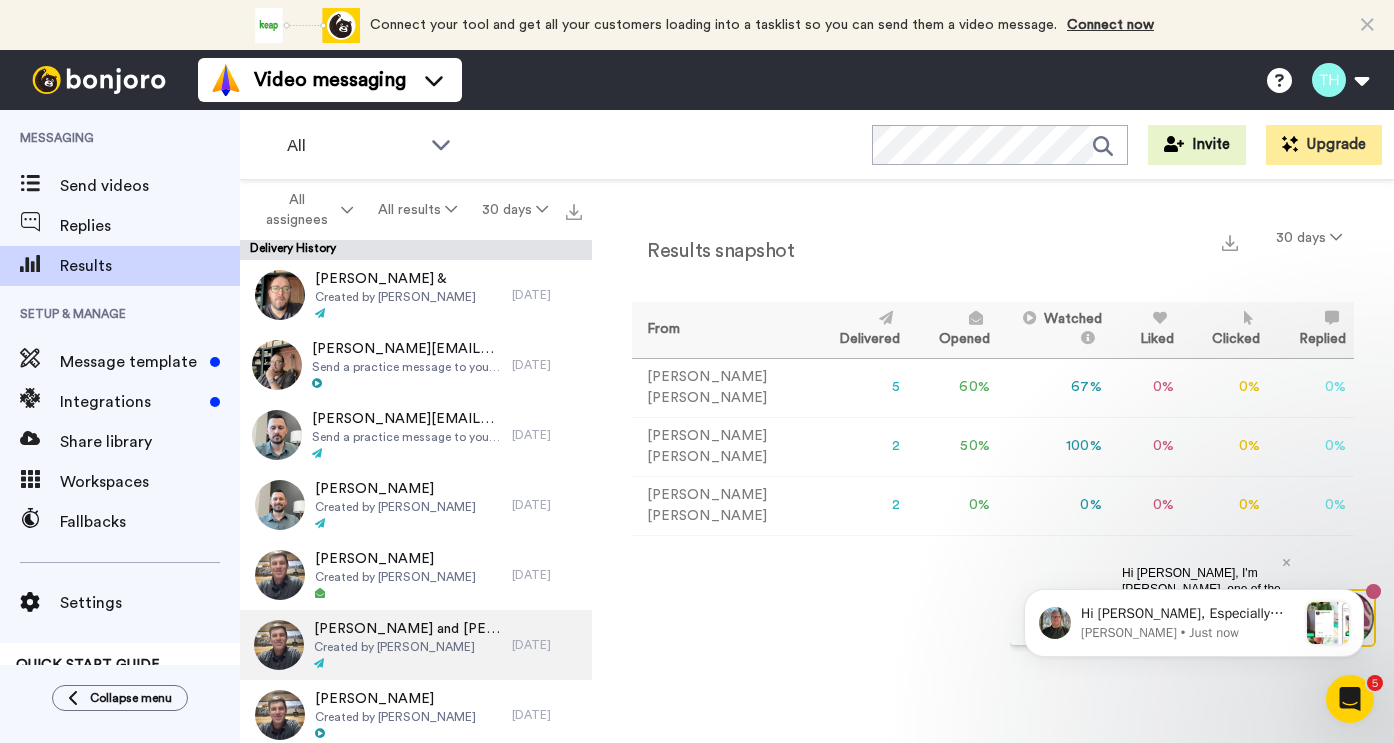 click on "Jeremy and Brandi Akers Created by Todd Holzworth 2 days ago" at bounding box center [416, 645] 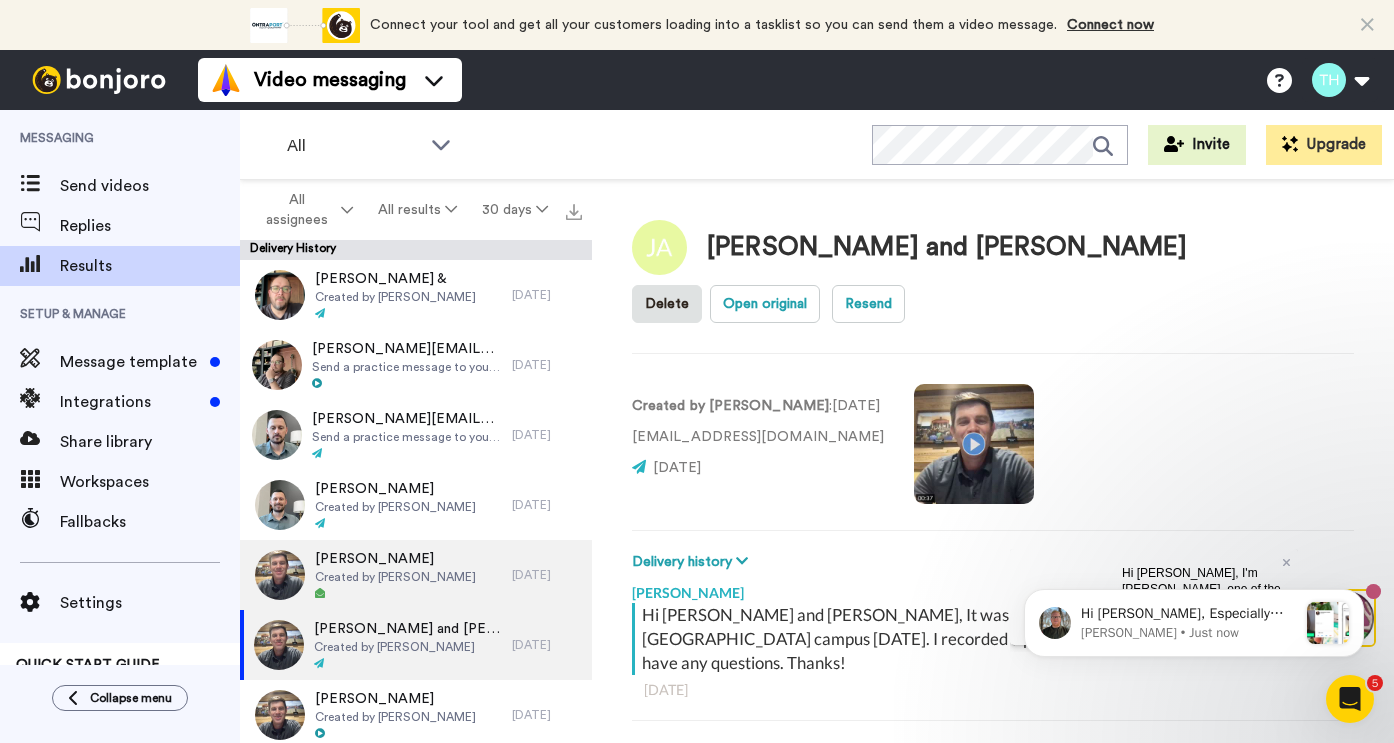 scroll, scrollTop: 0, scrollLeft: 0, axis: both 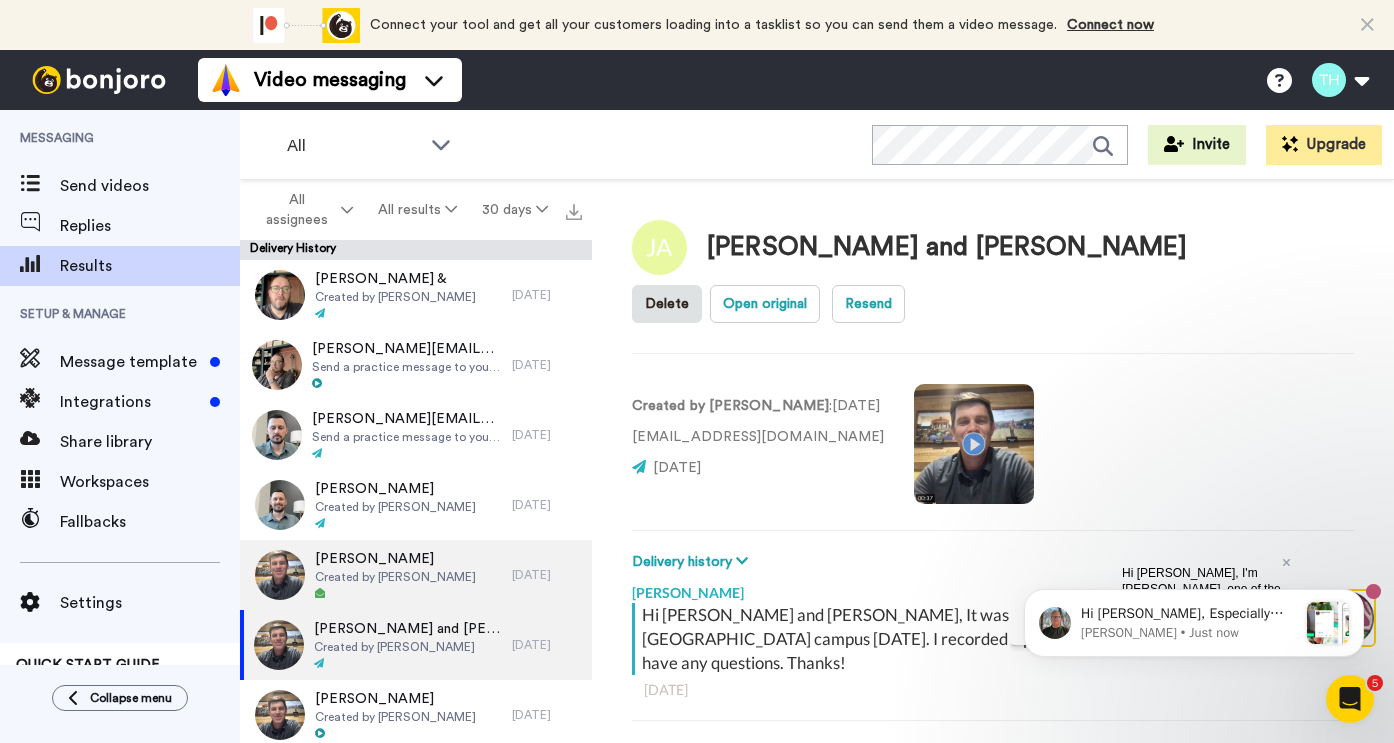 click on "Beatrice Dankwah Created by Todd Holzworth" at bounding box center [376, 575] 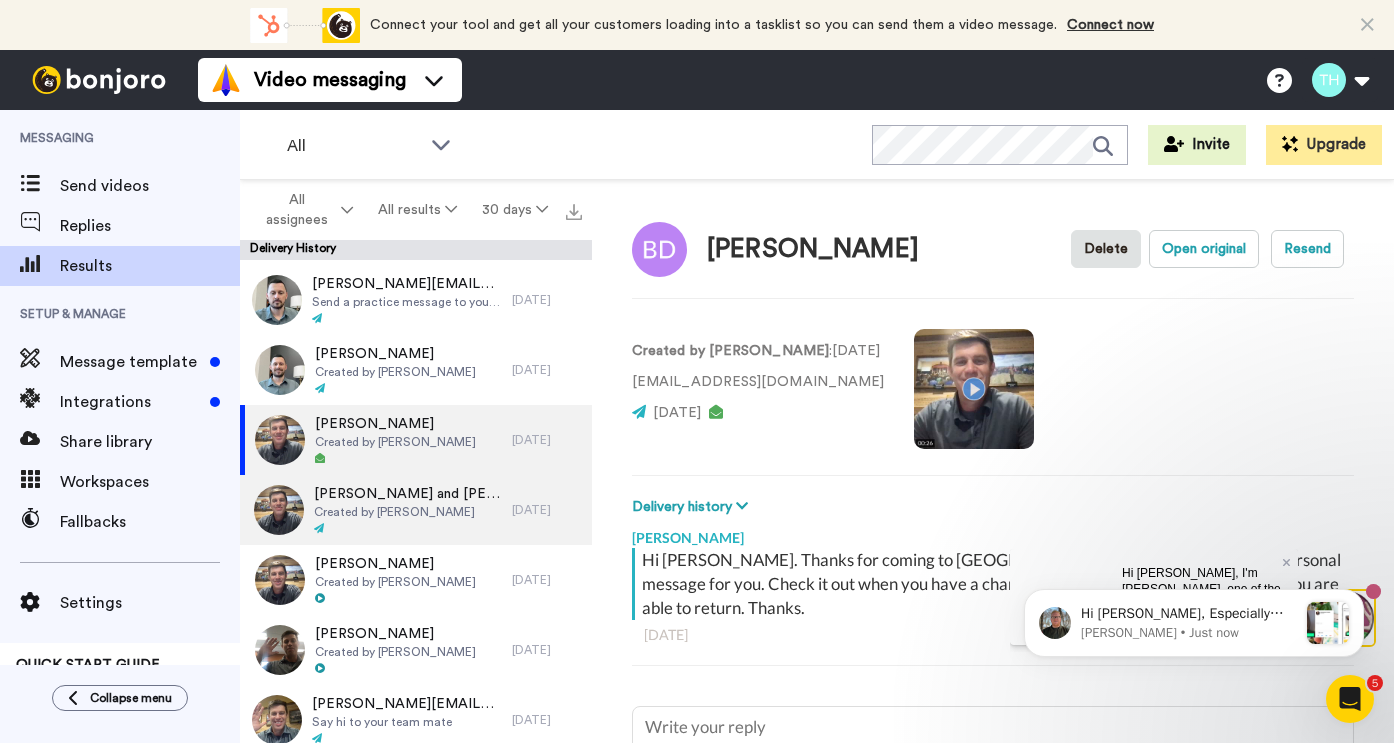 scroll, scrollTop: 135, scrollLeft: 0, axis: vertical 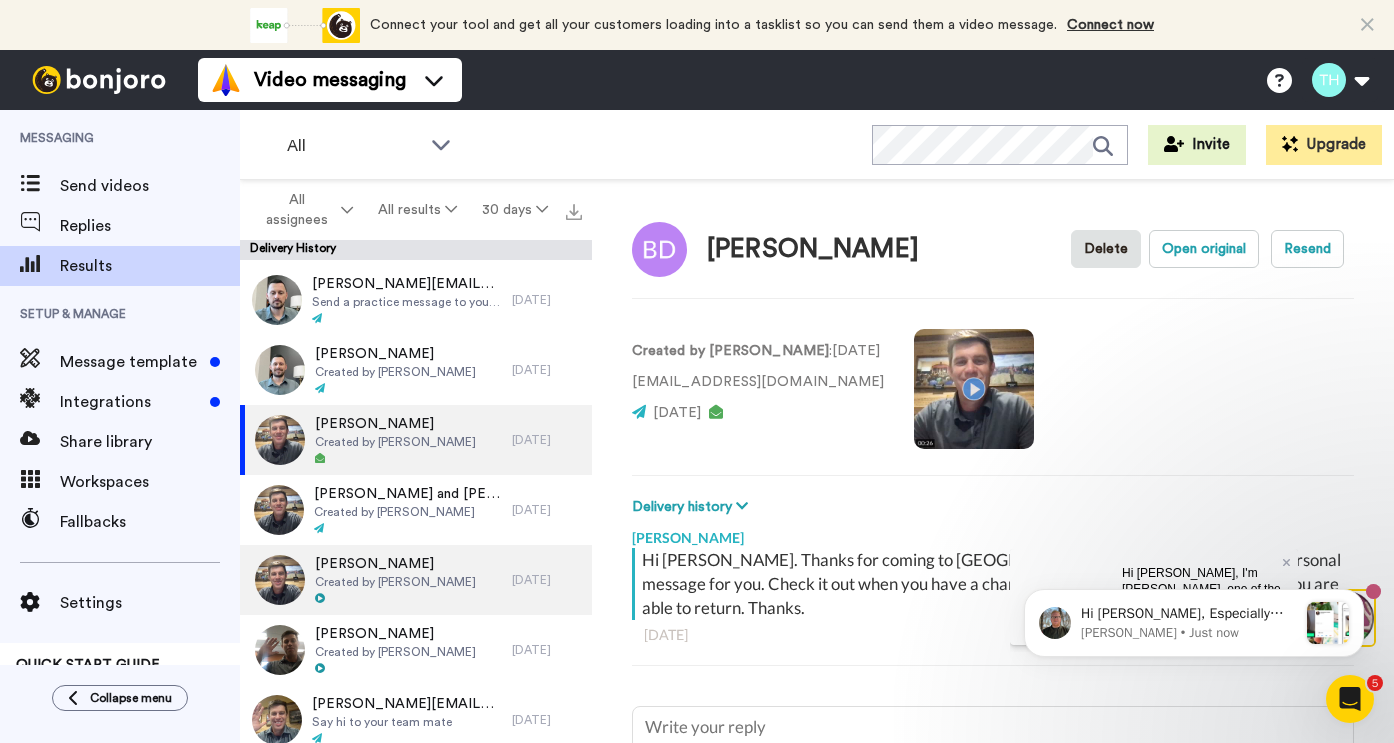 click on "Olivia Schwall" at bounding box center [395, 564] 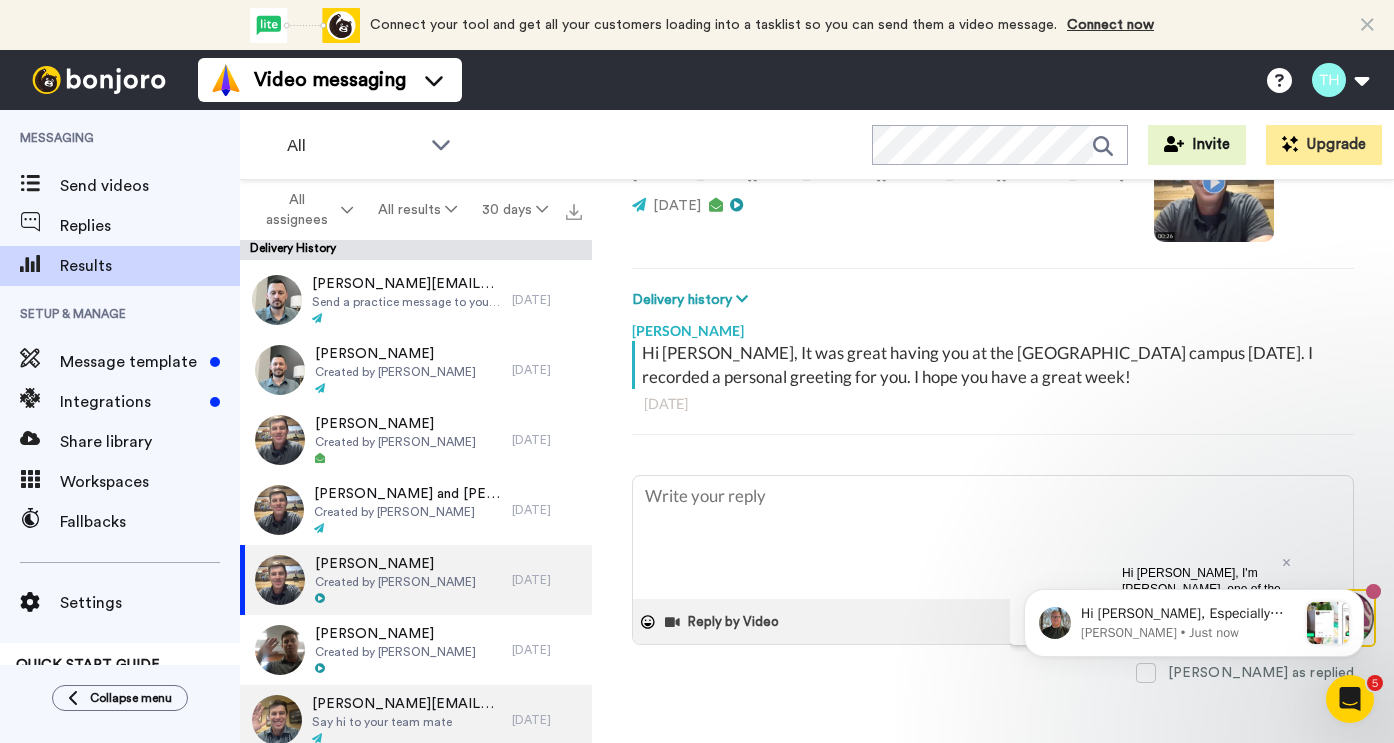 click on "brooke.taylor@northviewchurch.us Say hi to your team mate" at bounding box center [376, 720] 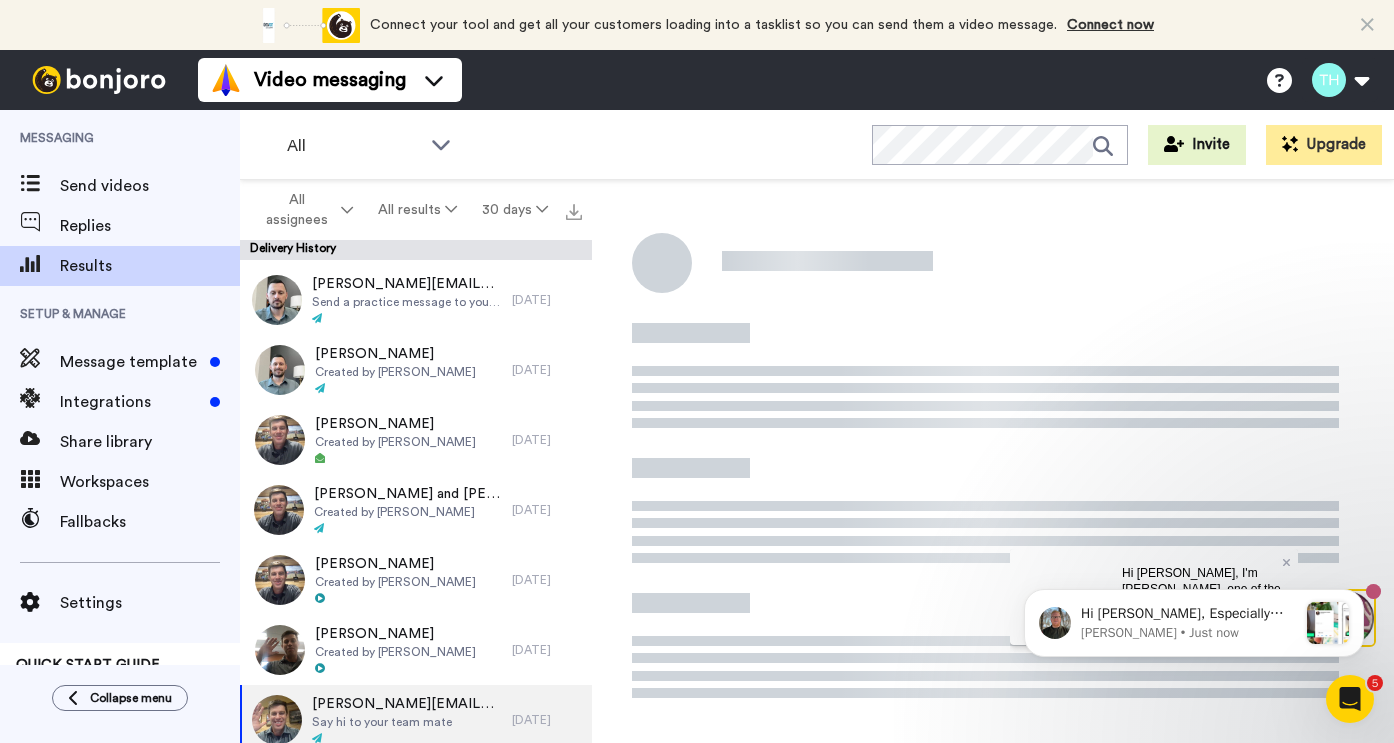 scroll, scrollTop: 2, scrollLeft: 0, axis: vertical 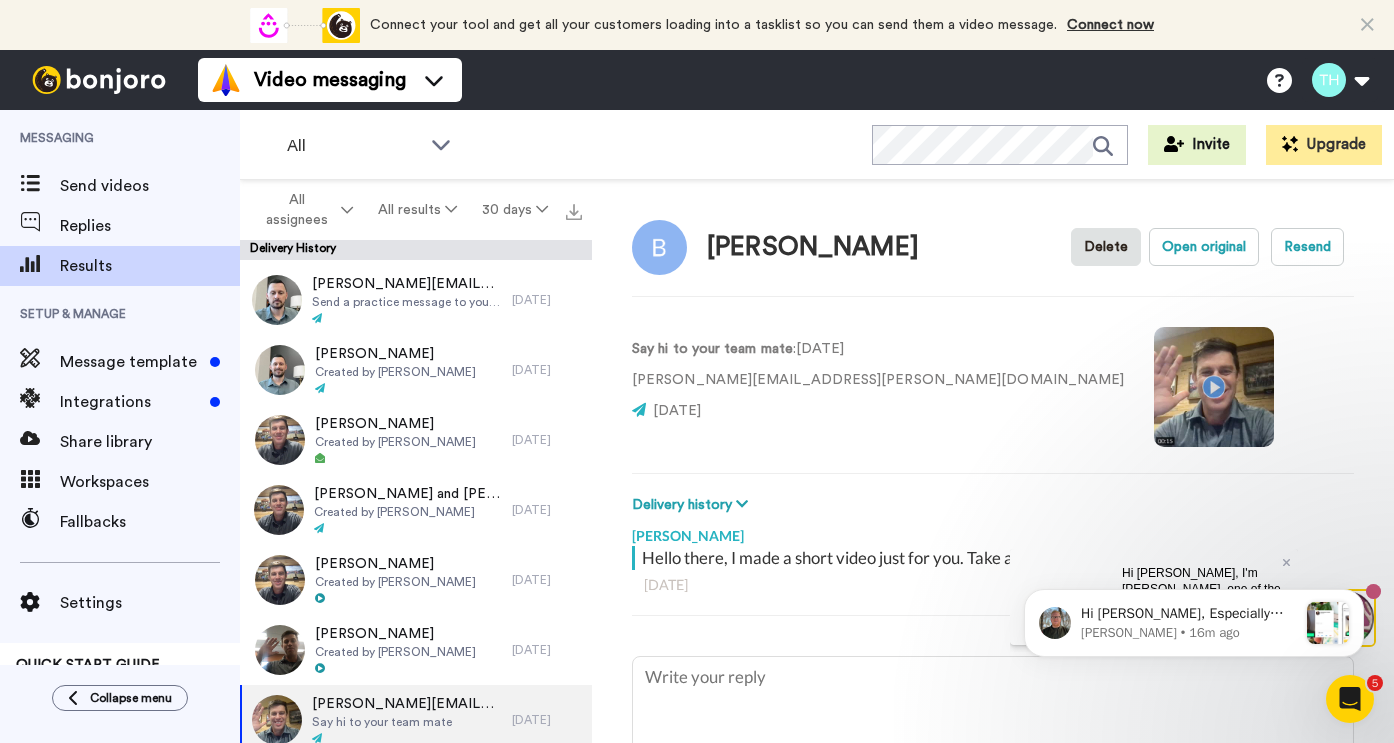 type on "x" 